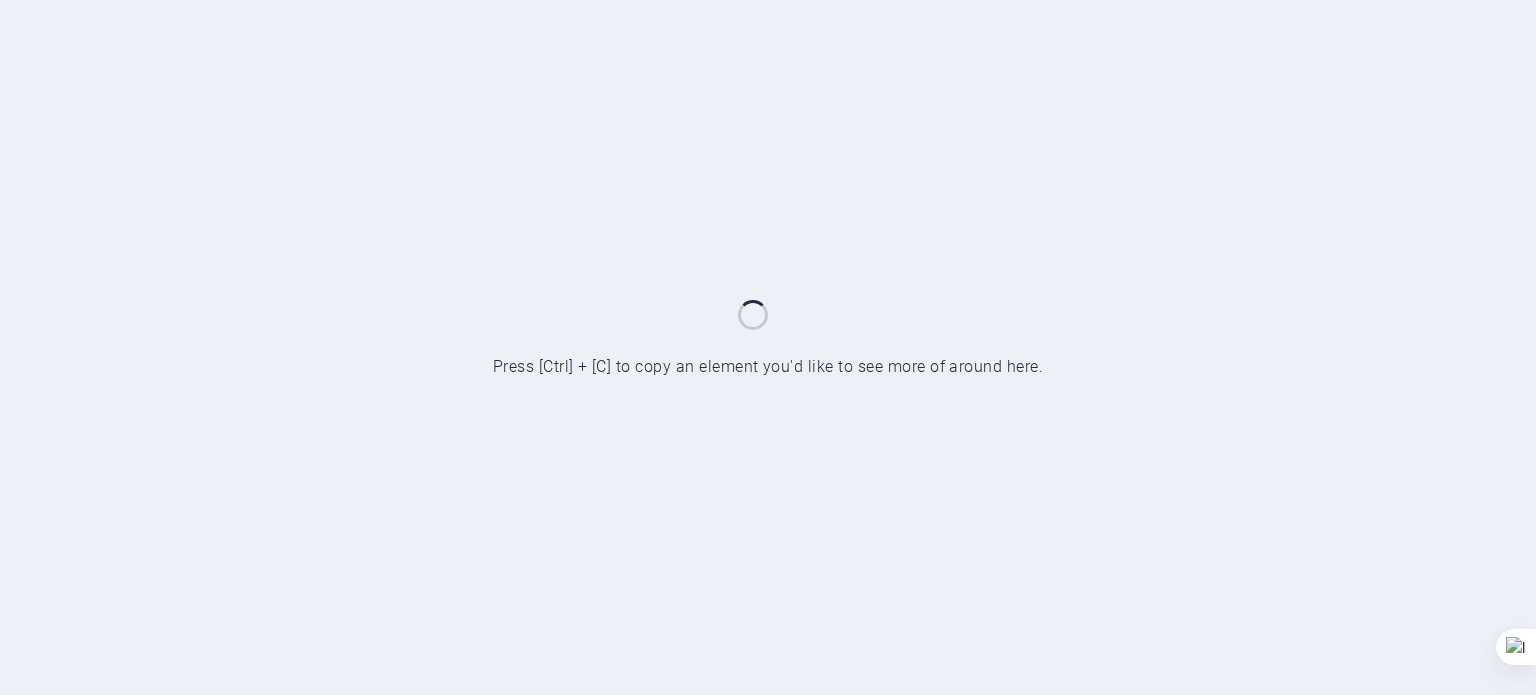 scroll, scrollTop: 0, scrollLeft: 0, axis: both 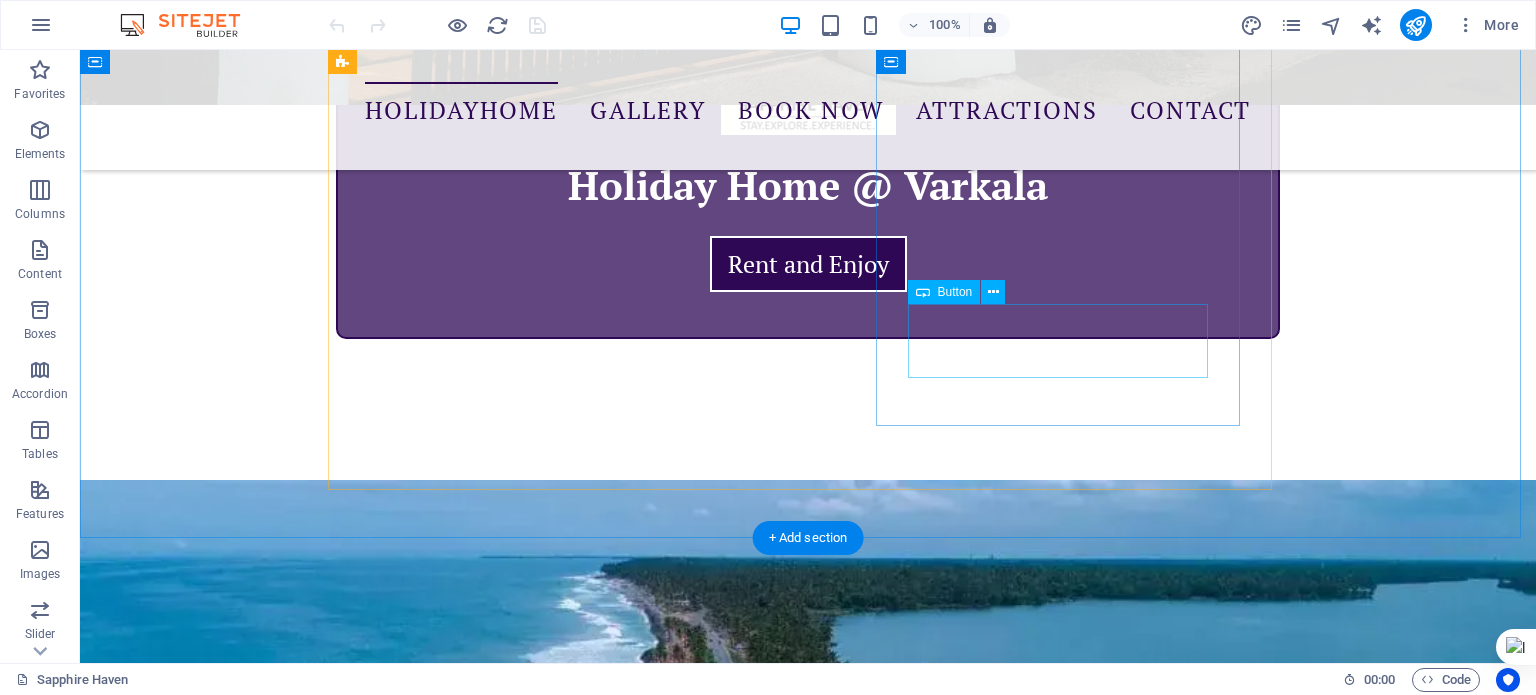 click on "Home Photos" at bounding box center [800, 1823] 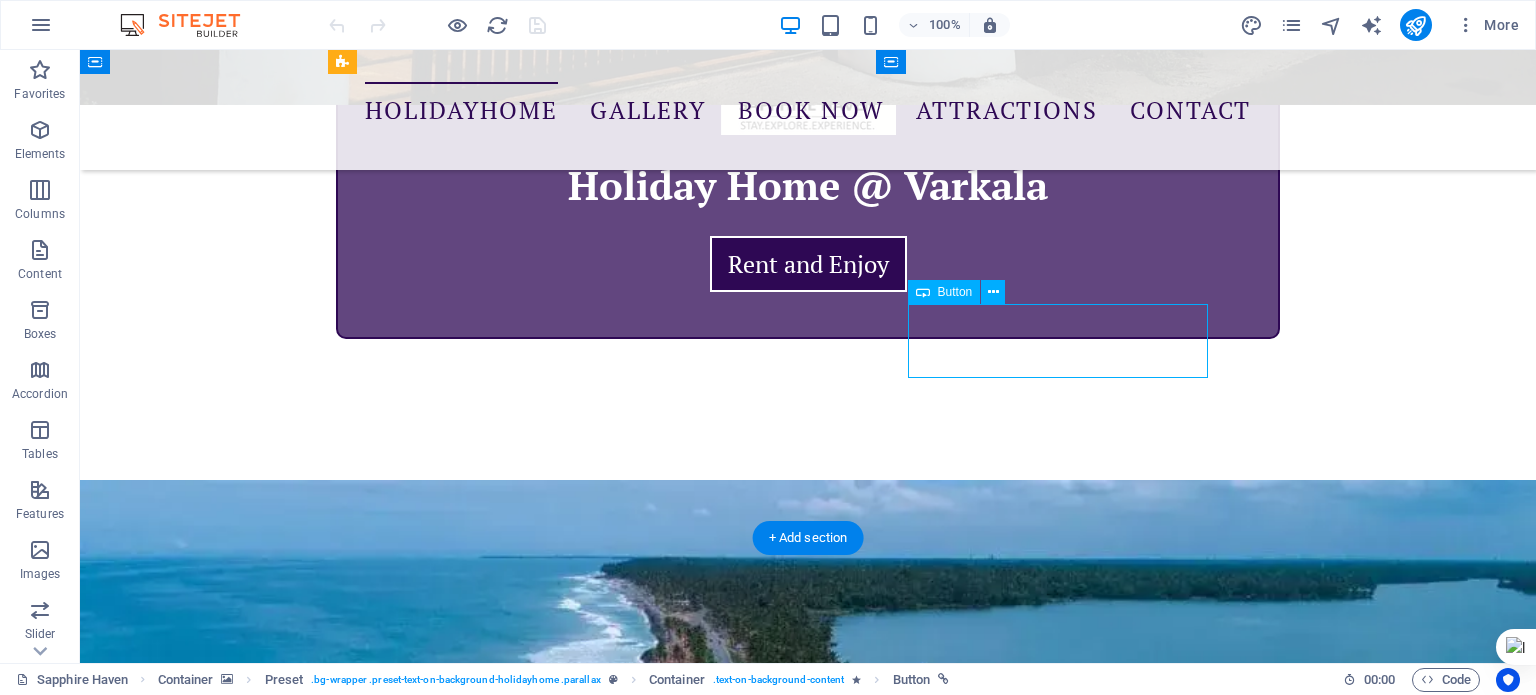 click on "Home Photos" at bounding box center [800, 1823] 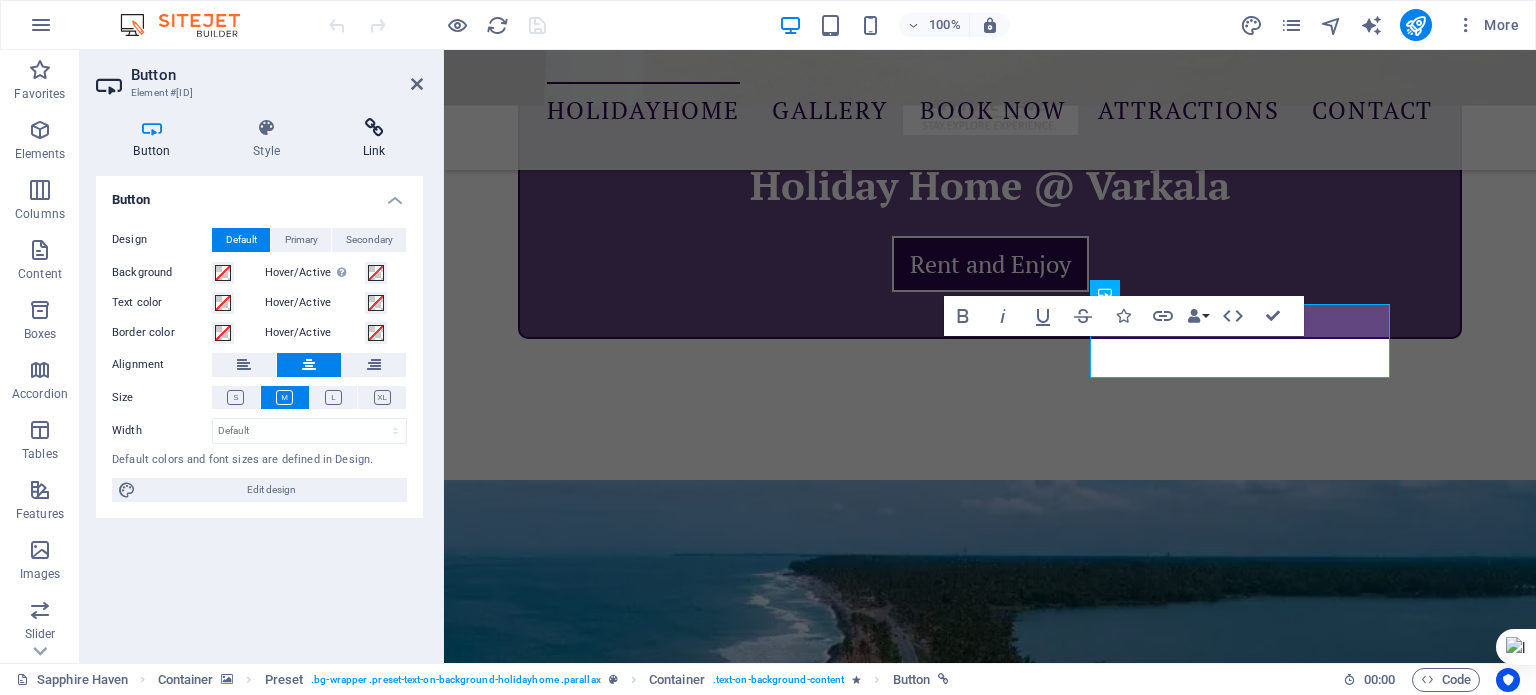 click on "Link" at bounding box center (374, 139) 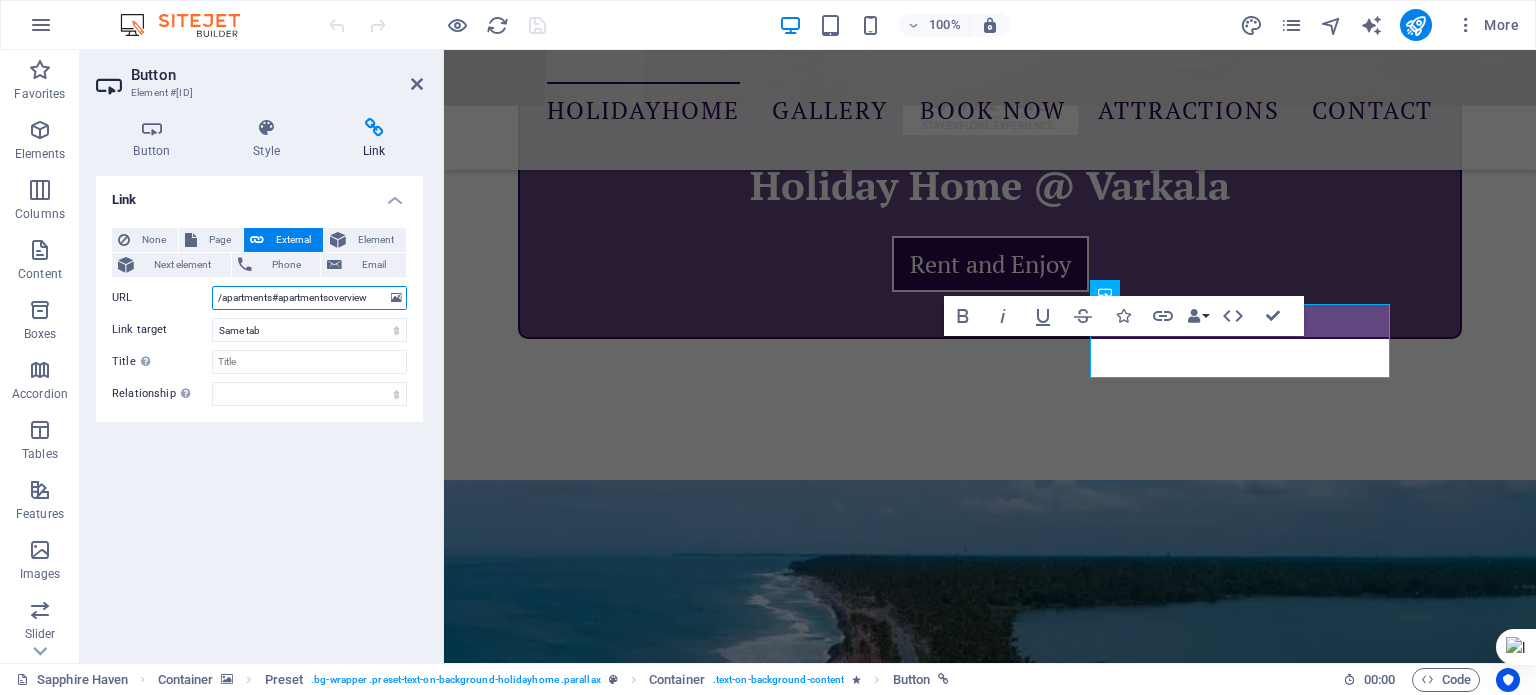 click on "/apartments#apartmentsoverview" at bounding box center [309, 298] 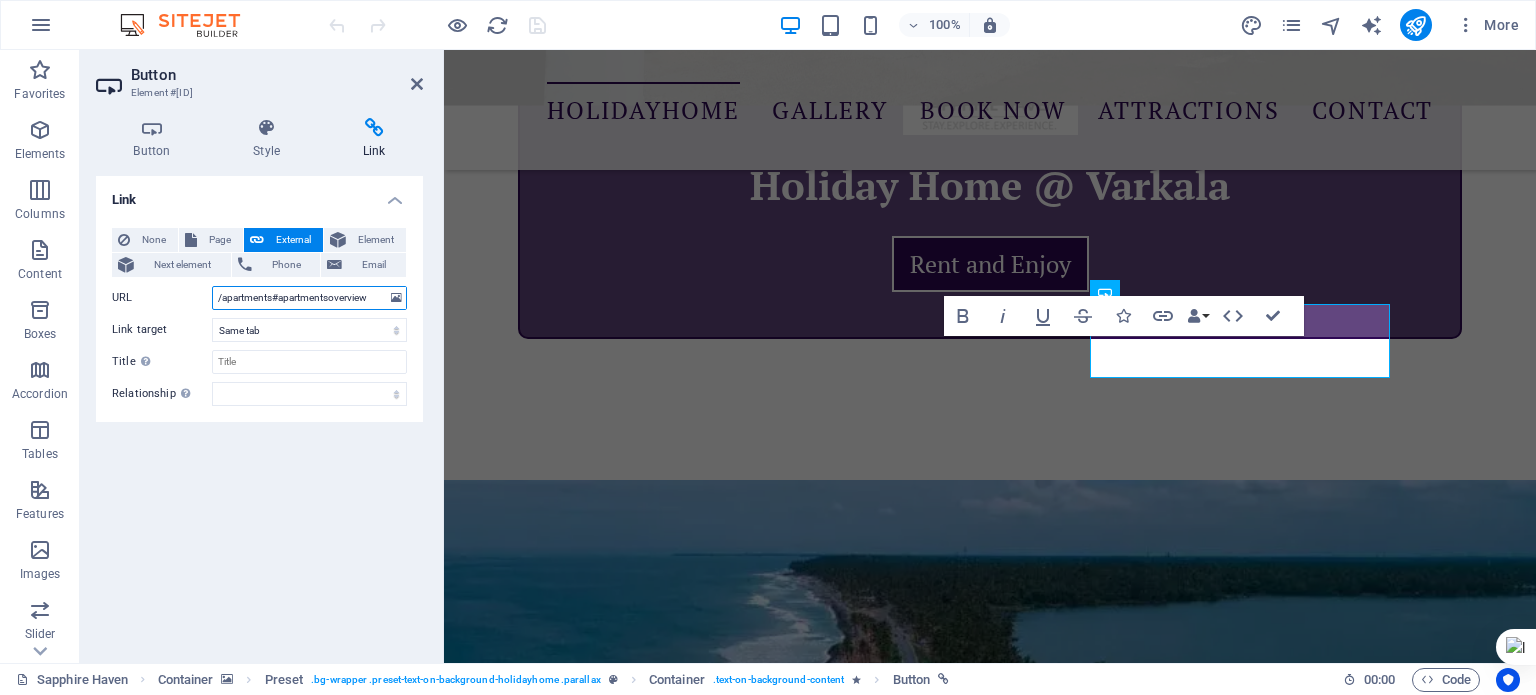 click on "/apartments#apartmentsoverview" at bounding box center [309, 298] 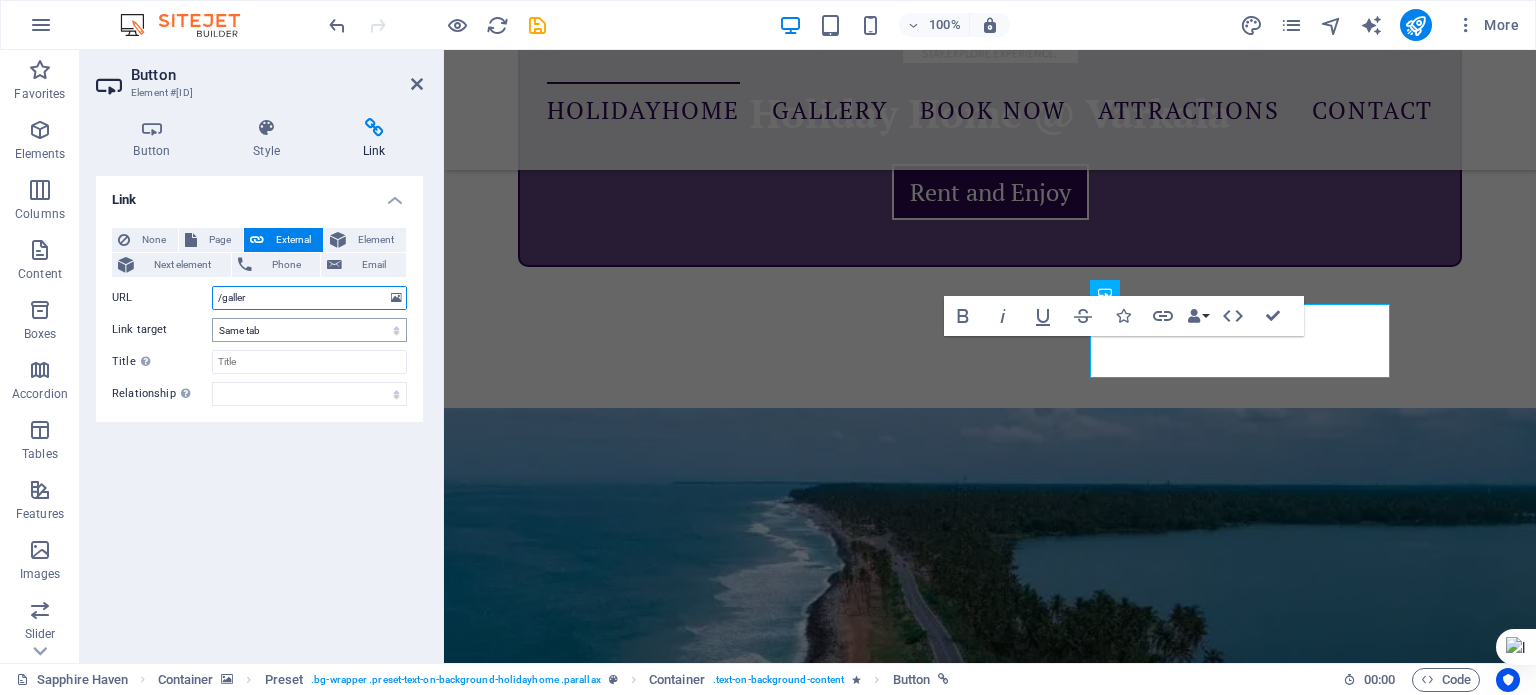 type on "/gallery" 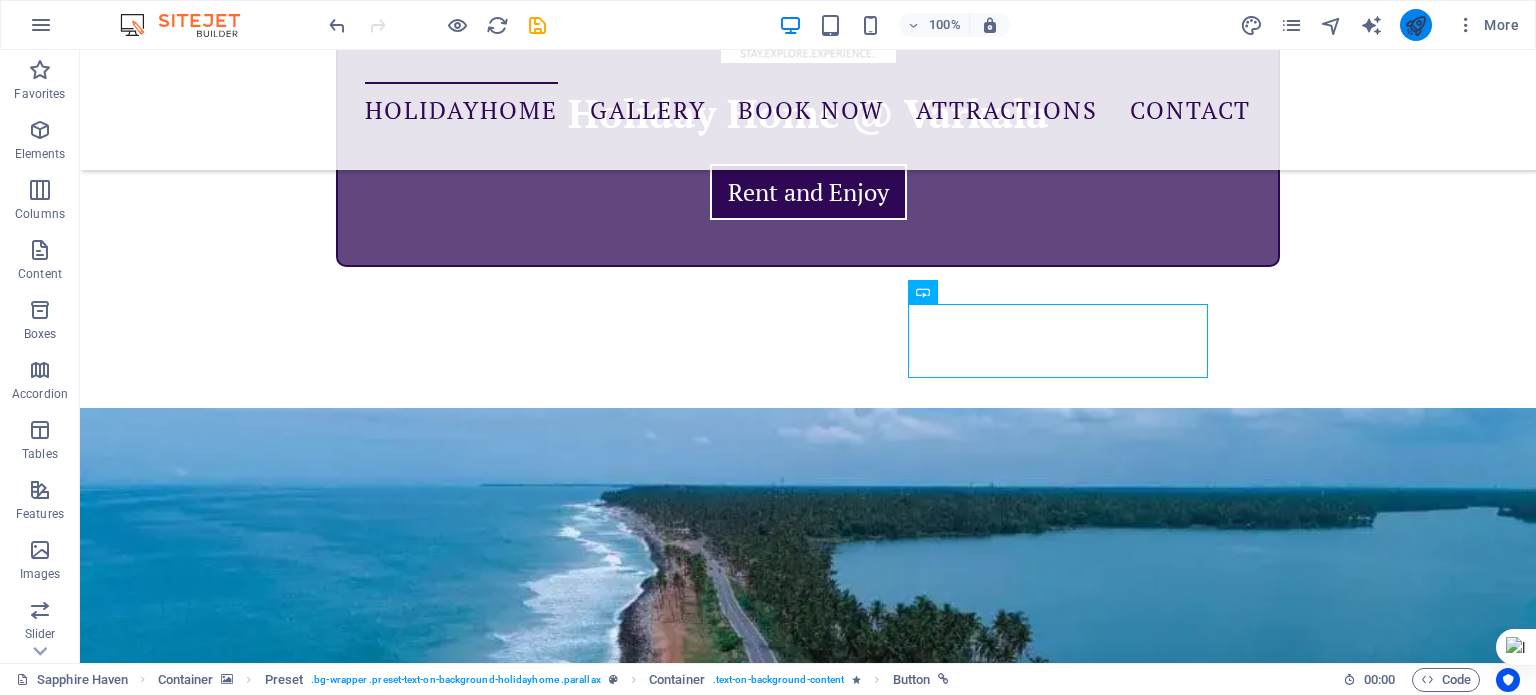 click at bounding box center (1416, 25) 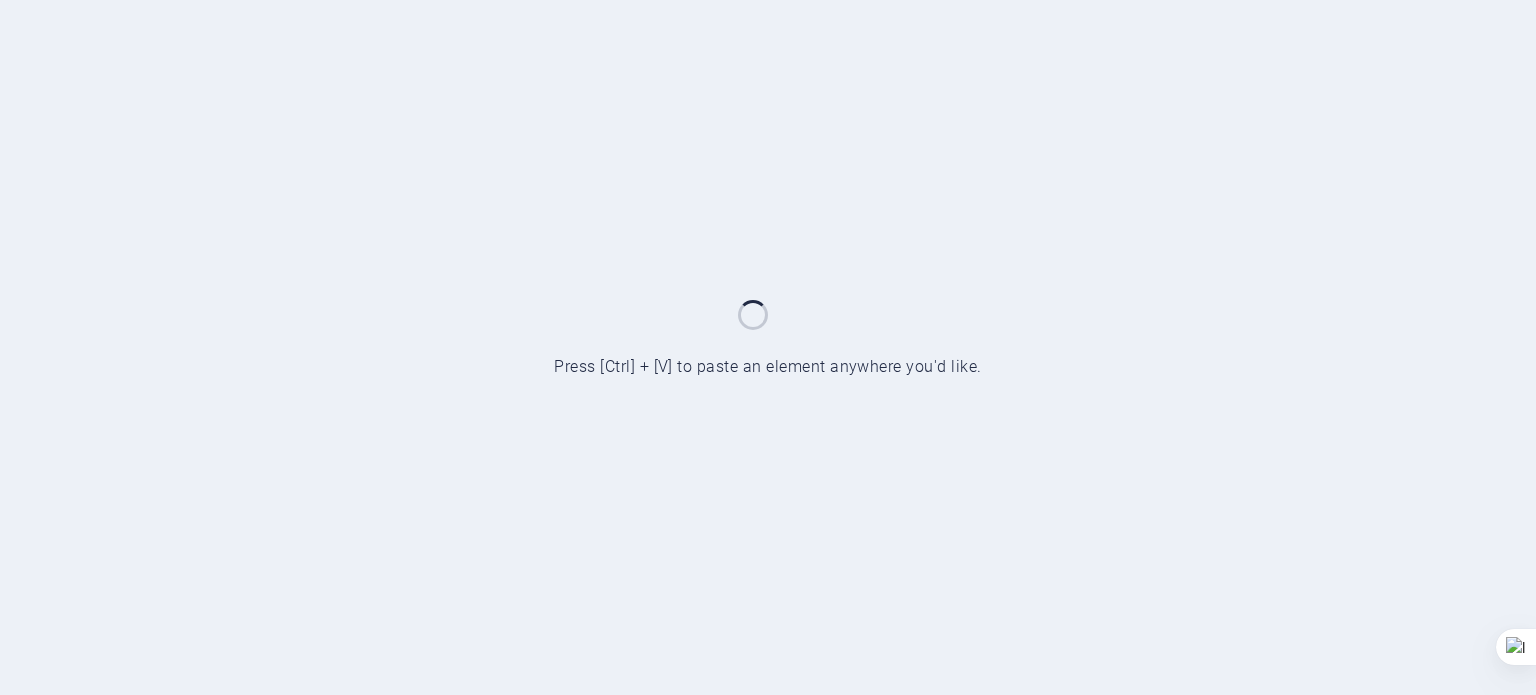 scroll, scrollTop: 0, scrollLeft: 0, axis: both 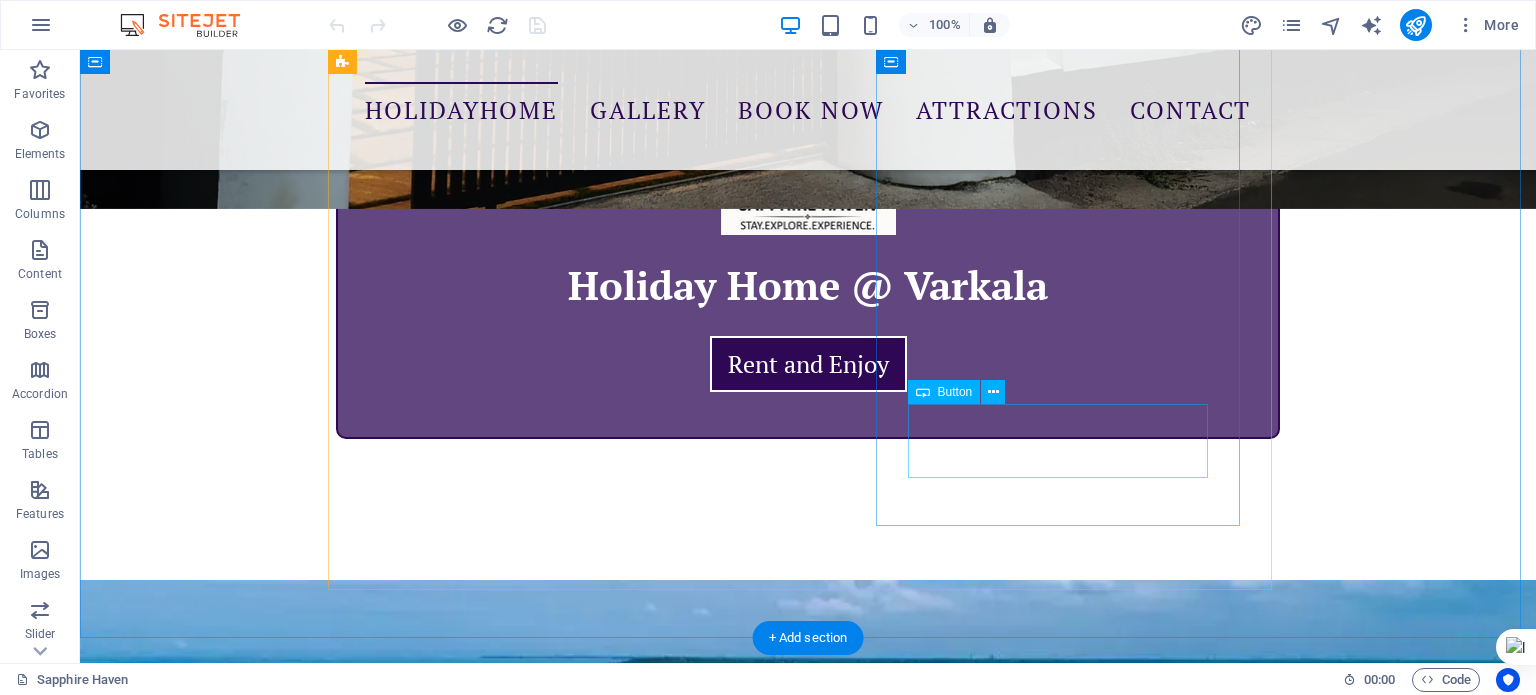 click on "Home Photos" at bounding box center [800, 1923] 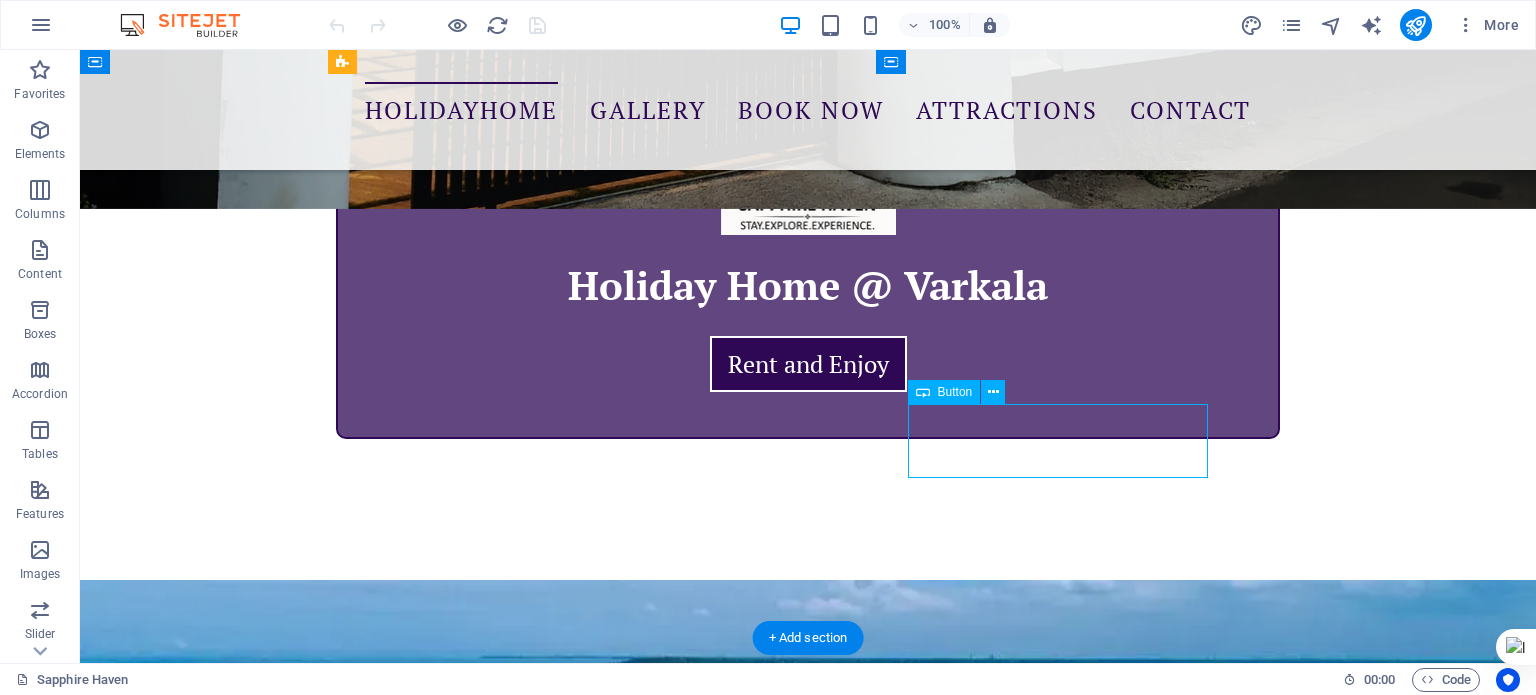click on "Home Photos" at bounding box center [800, 1923] 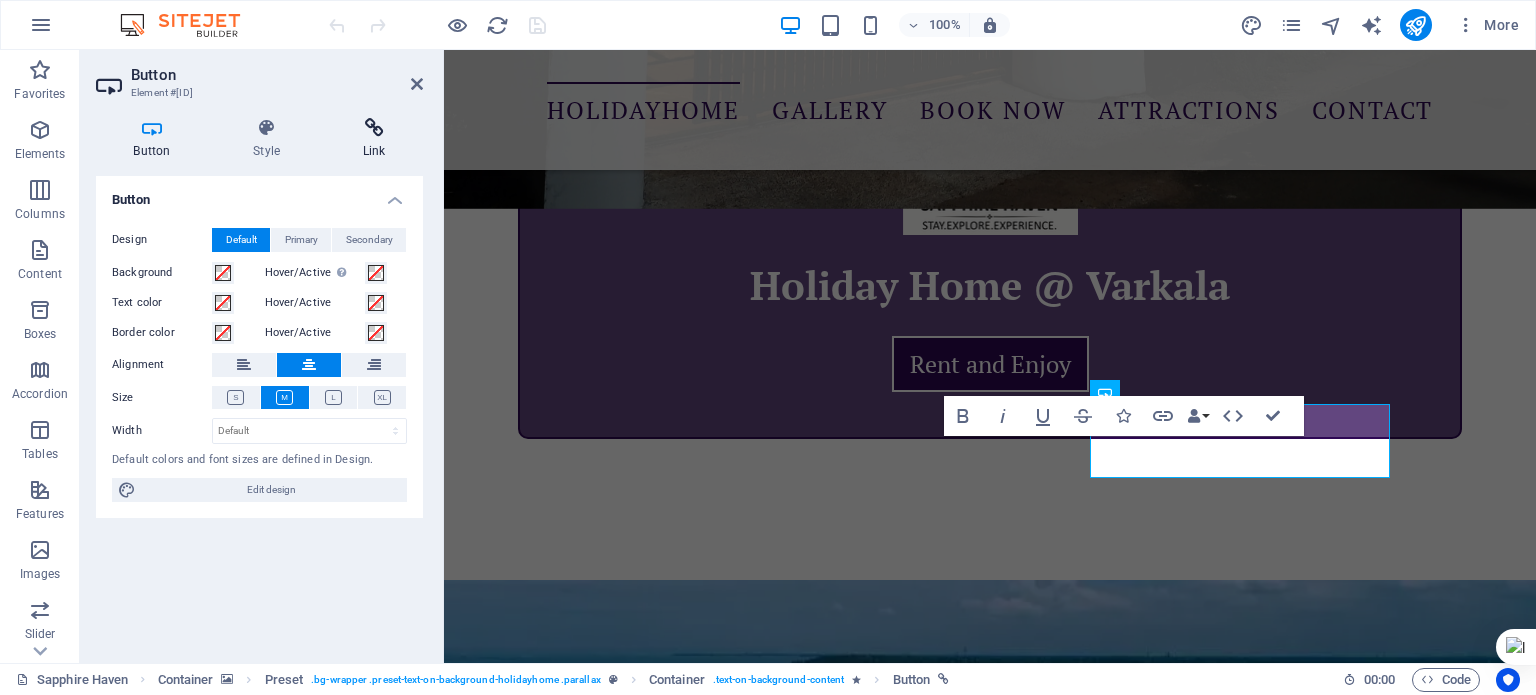 click at bounding box center (374, 128) 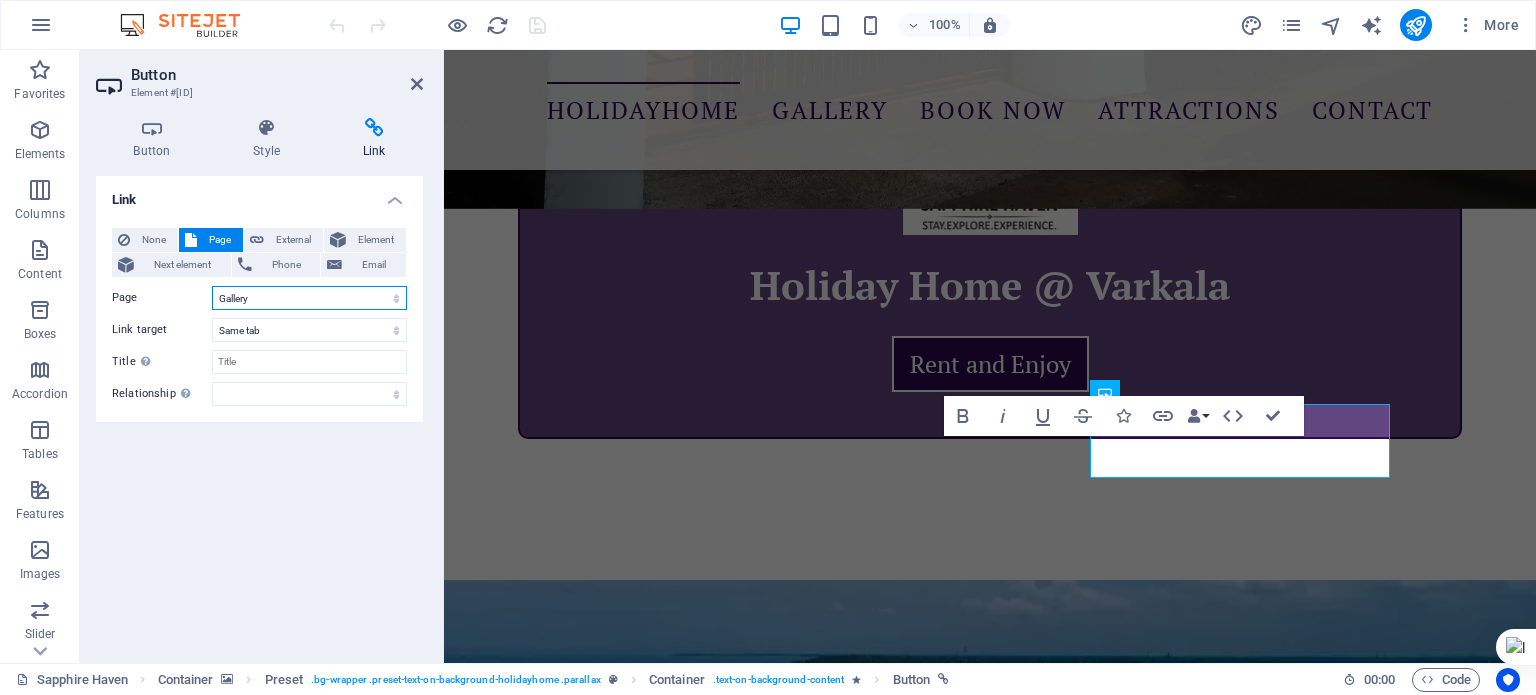 click on "Sapphire Haven Gallery Attractions Legal Notice Privacy New page" at bounding box center (309, 298) 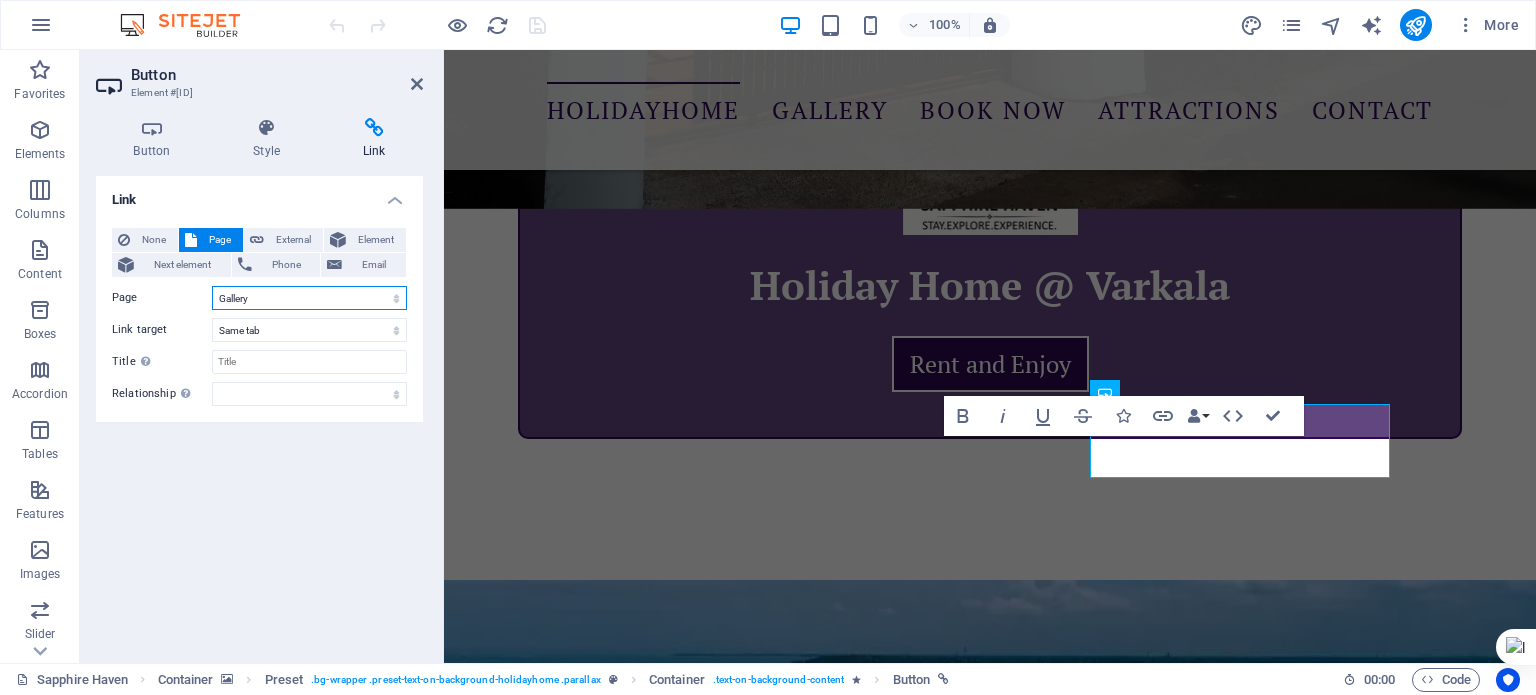 click on "Sapphire Haven Gallery Attractions Legal Notice Privacy New page" at bounding box center [309, 298] 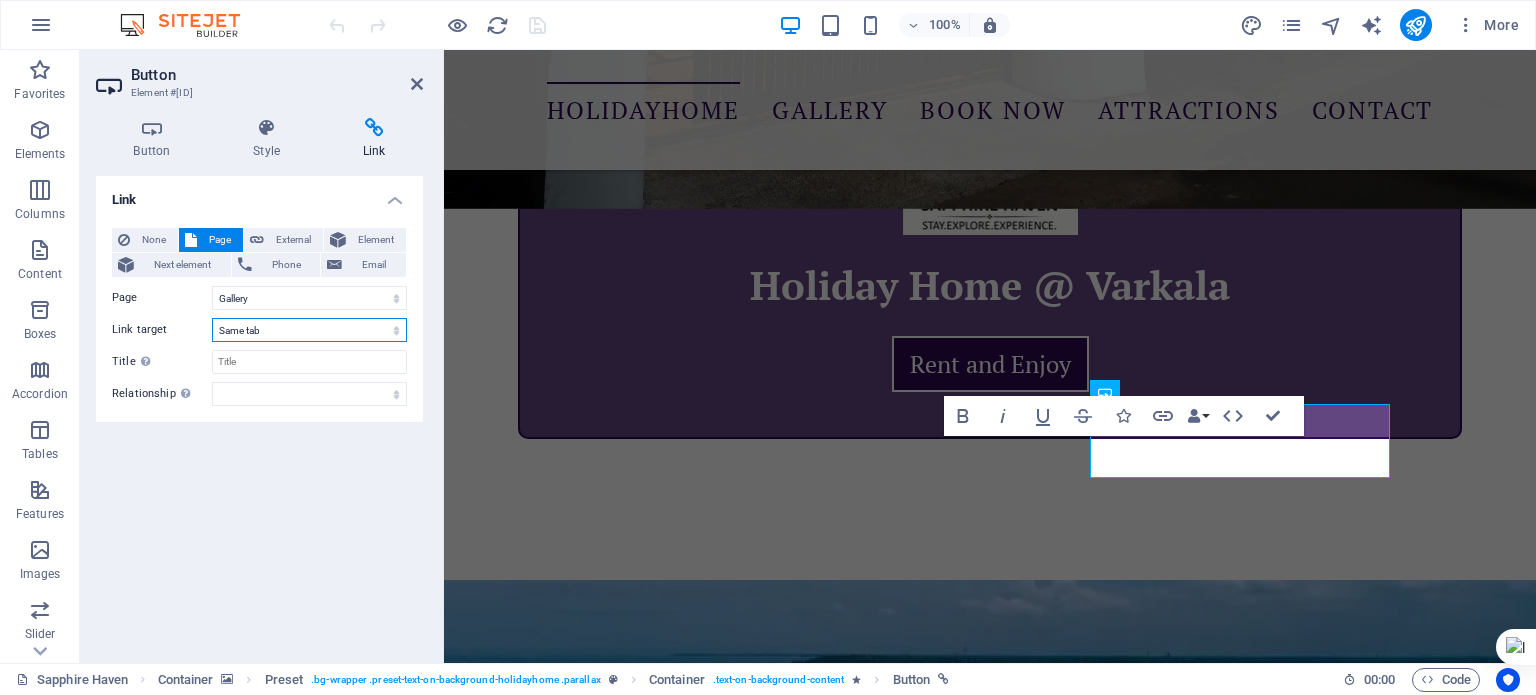 click on "New tab Same tab Overlay" at bounding box center [309, 330] 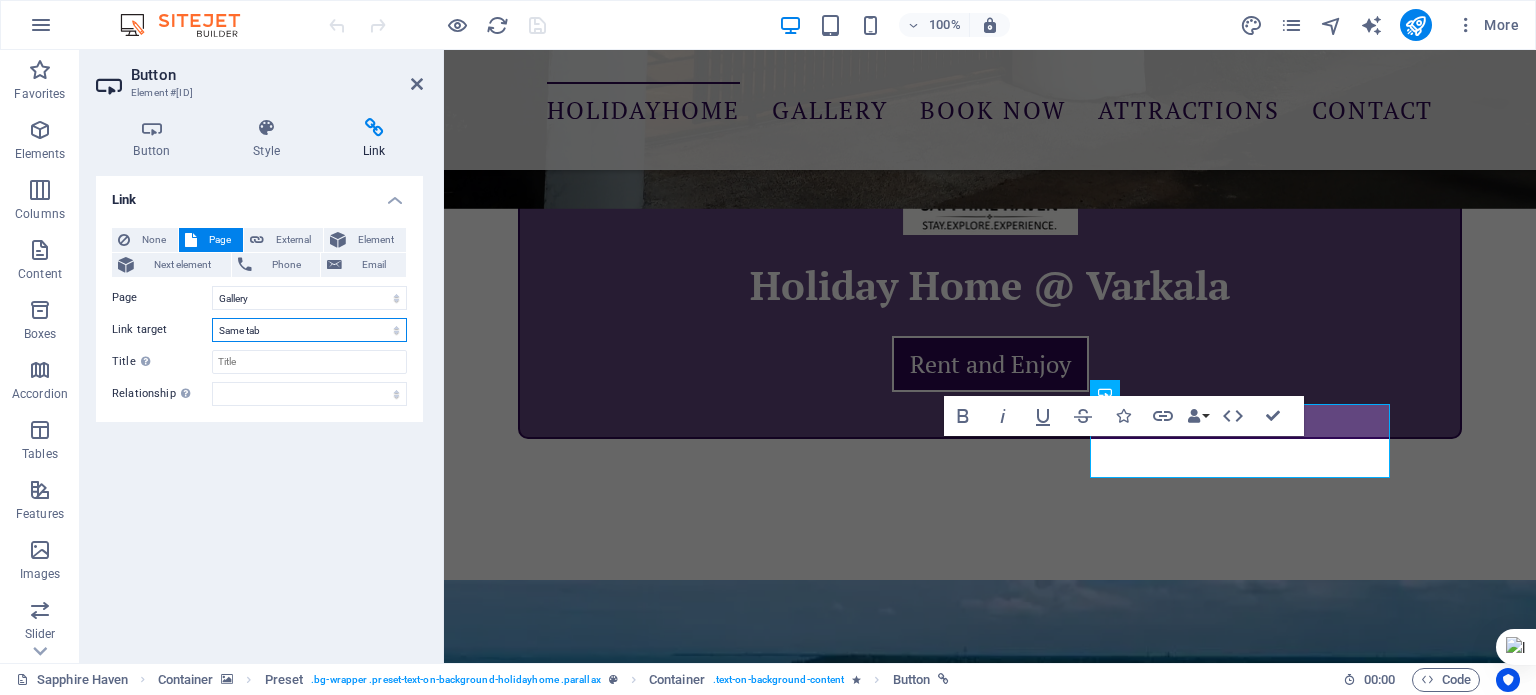 click on "New tab Same tab Overlay" at bounding box center (309, 330) 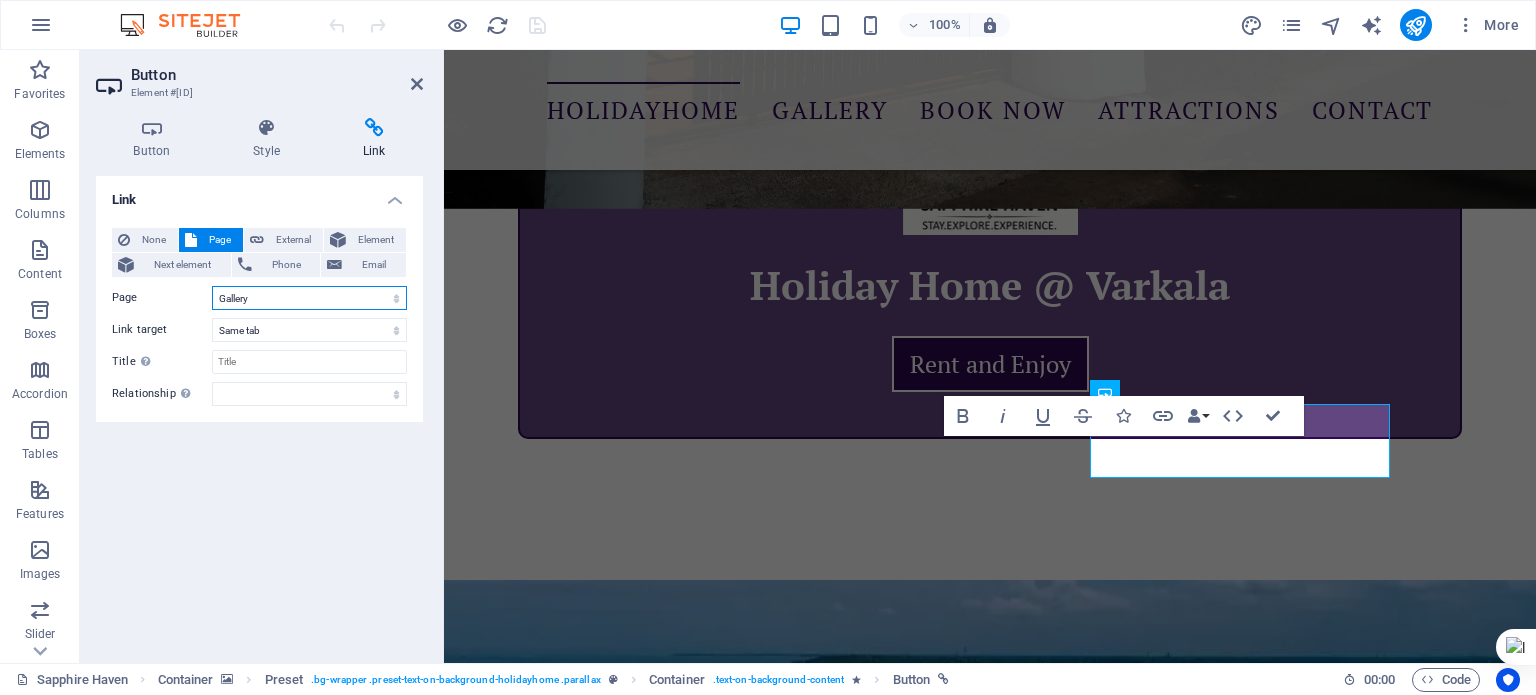 click on "Sapphire Haven Gallery Attractions Legal Notice Privacy New page" at bounding box center [309, 298] 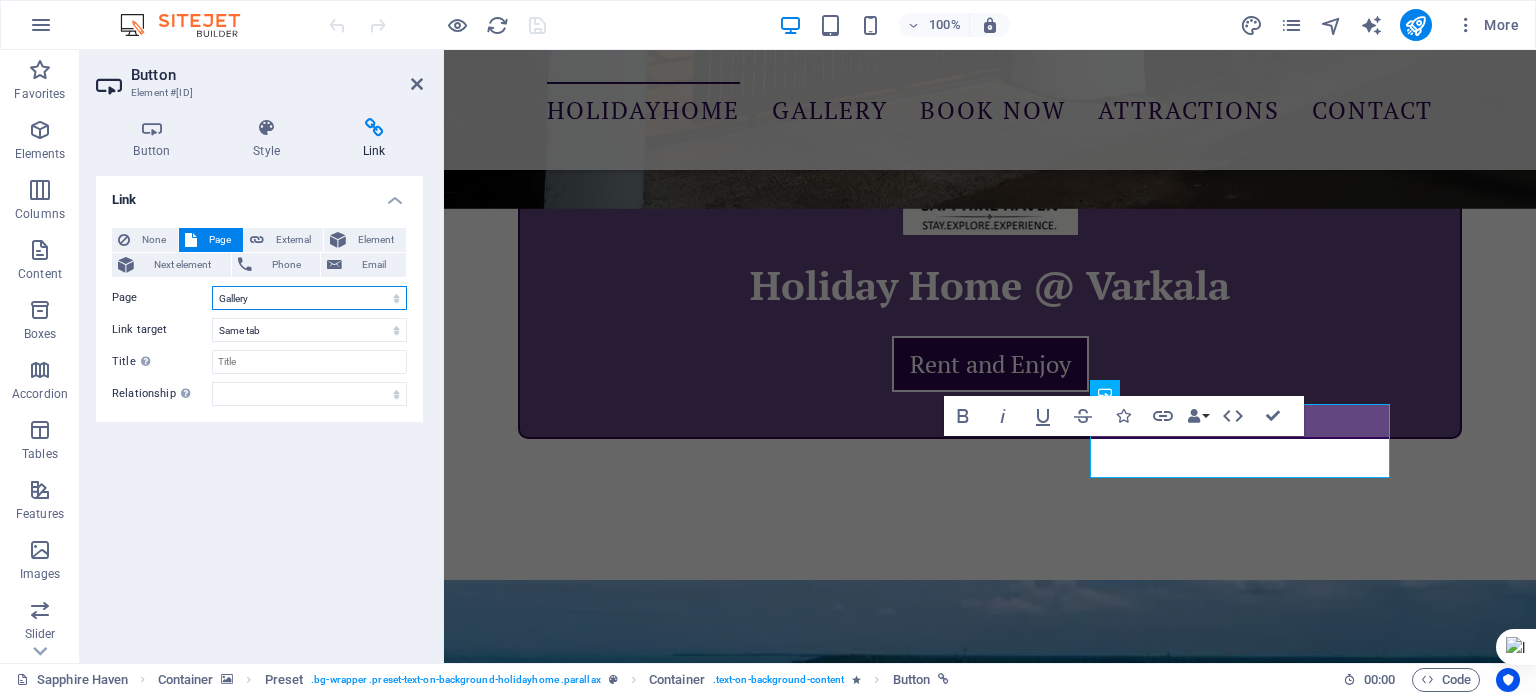 click on "Sapphire Haven Gallery Attractions Legal Notice Privacy New page" at bounding box center (309, 298) 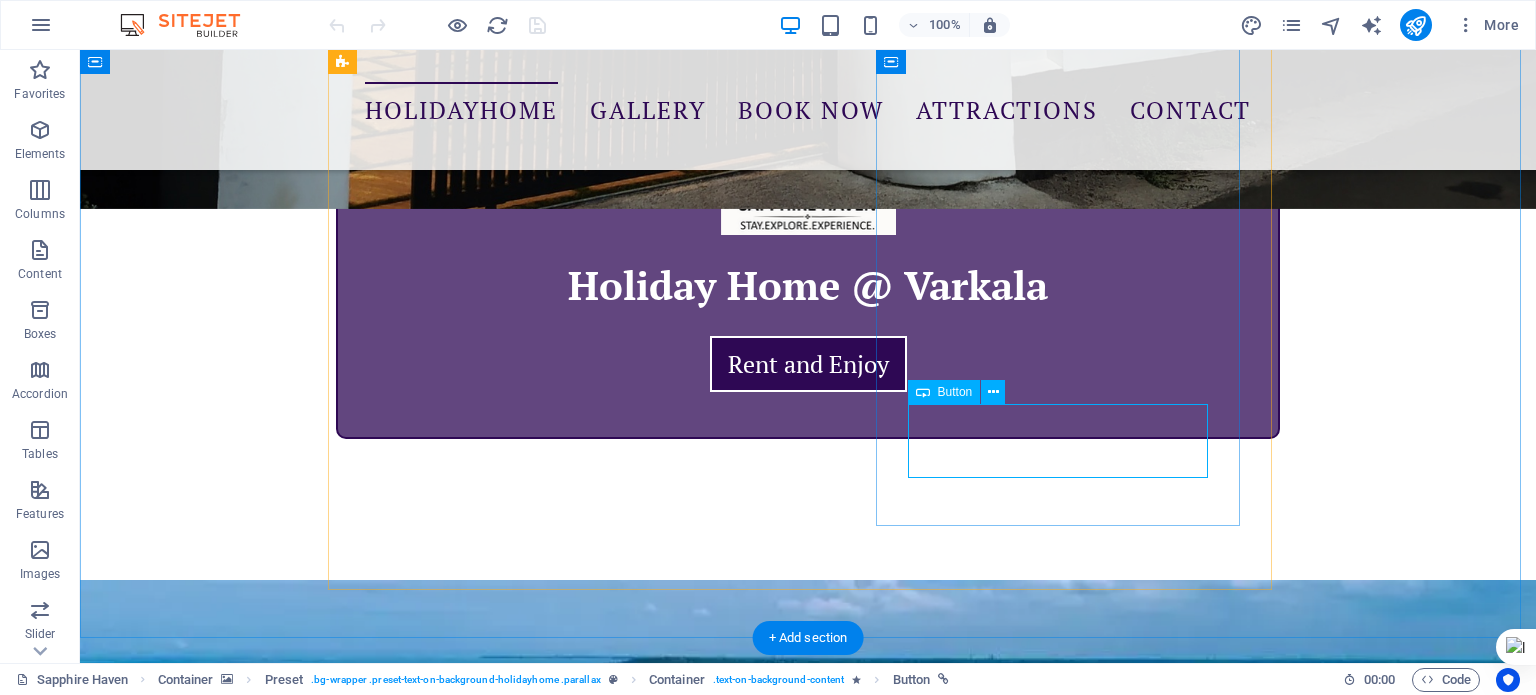click on "Home Photos" at bounding box center (800, 1923) 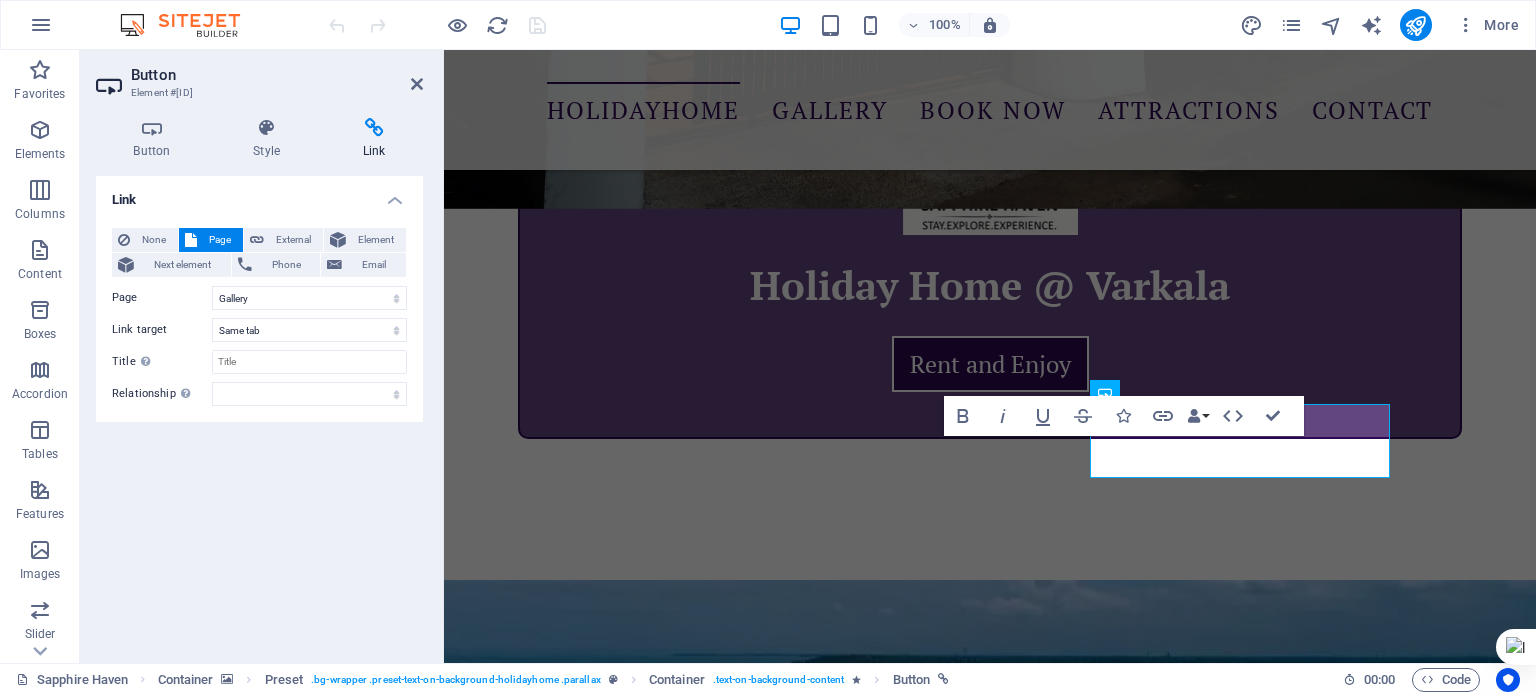 click on "Page" at bounding box center [220, 240] 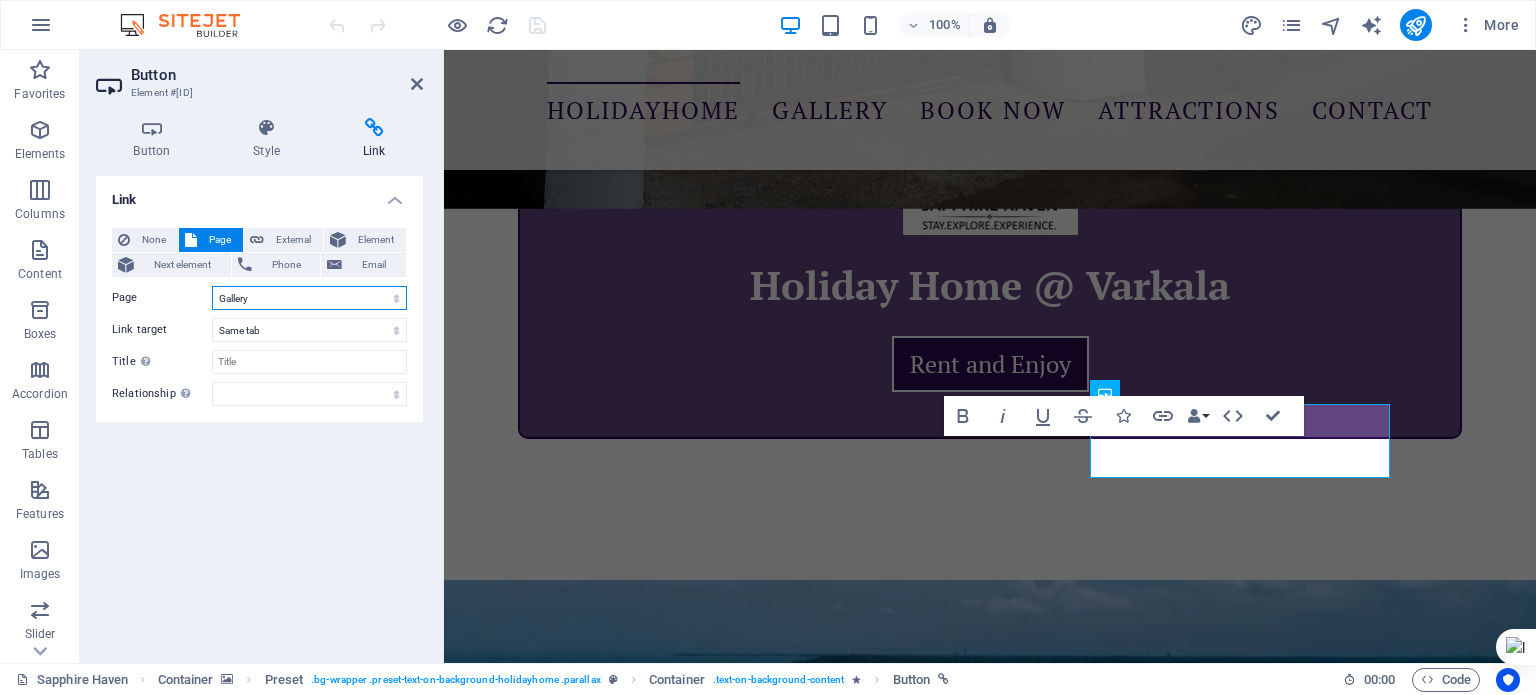 click on "Sapphire Haven Gallery Attractions Legal Notice Privacy New page" at bounding box center (309, 298) 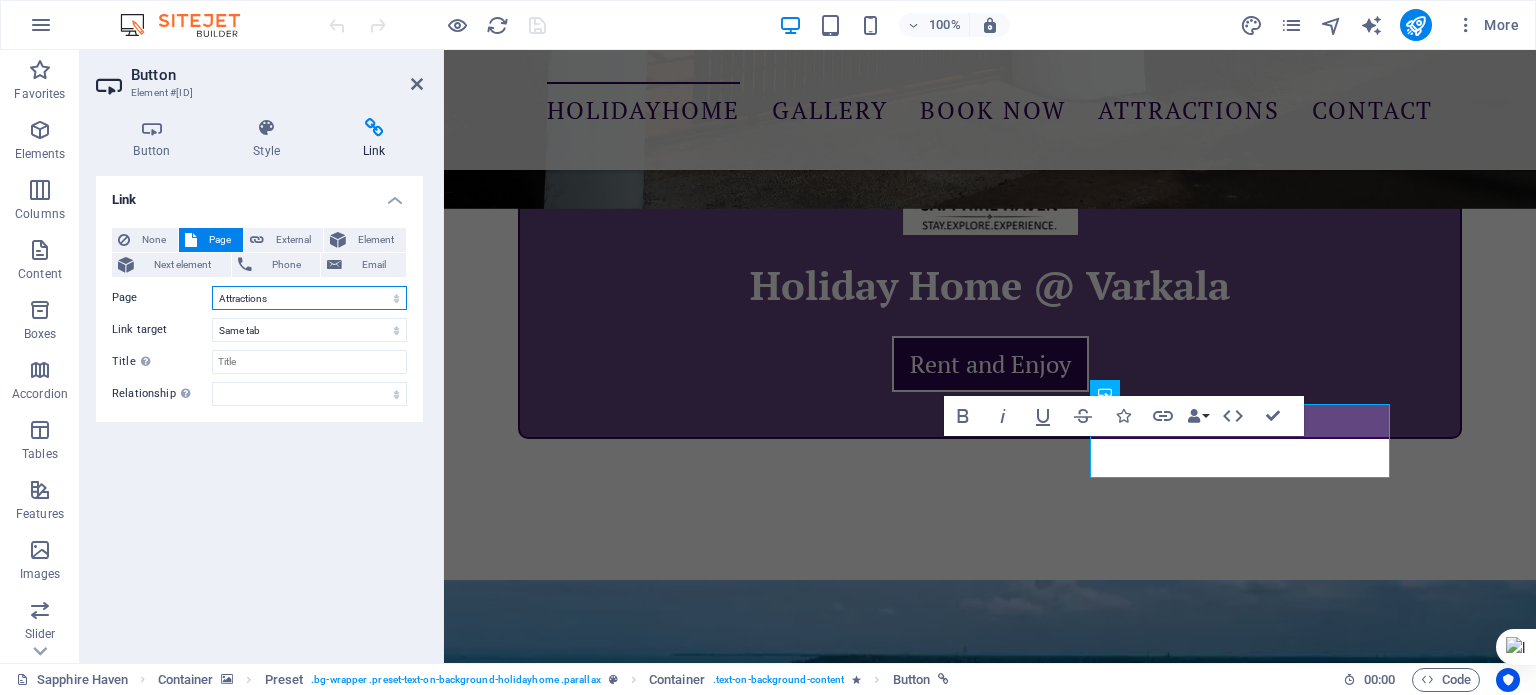 click on "Sapphire Haven Gallery Attractions Legal Notice Privacy New page" at bounding box center (309, 298) 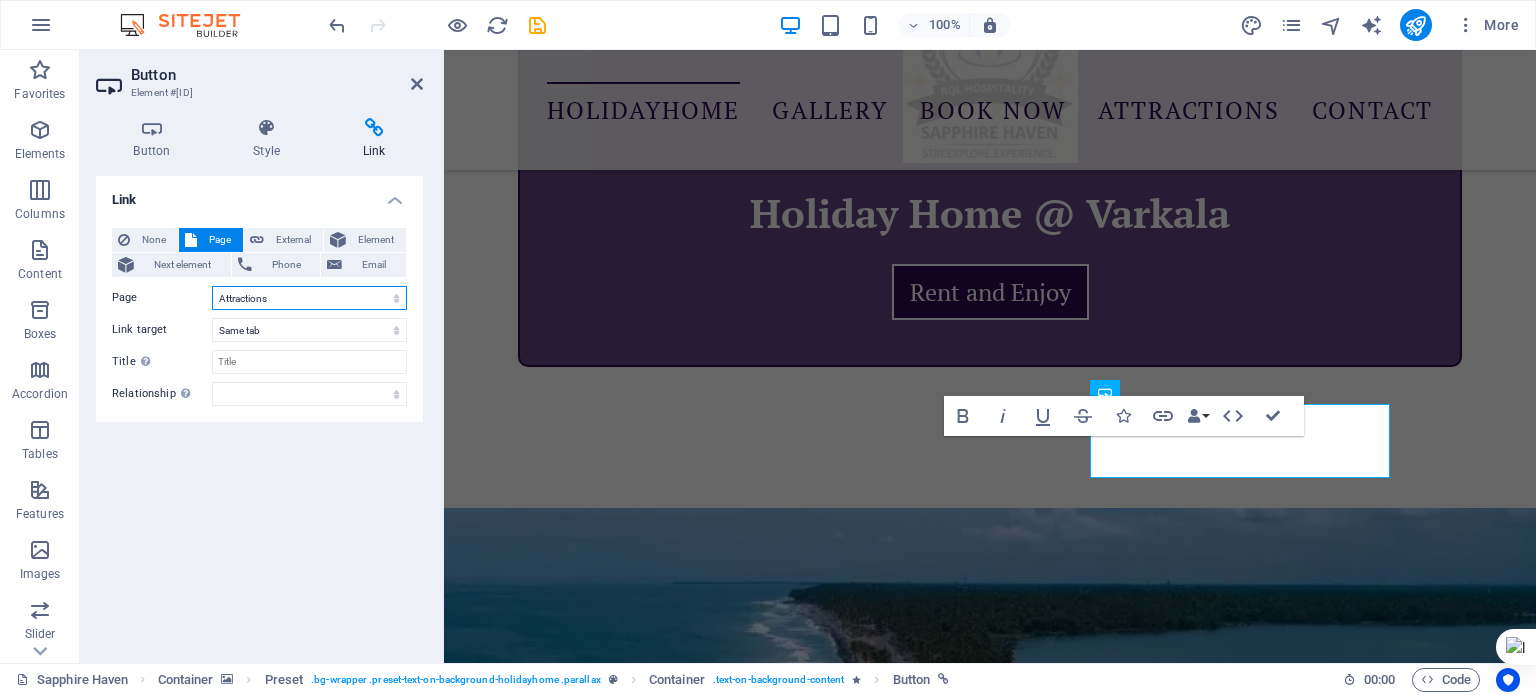click on "Sapphire Haven Gallery Attractions Legal Notice Privacy New page" at bounding box center [309, 298] 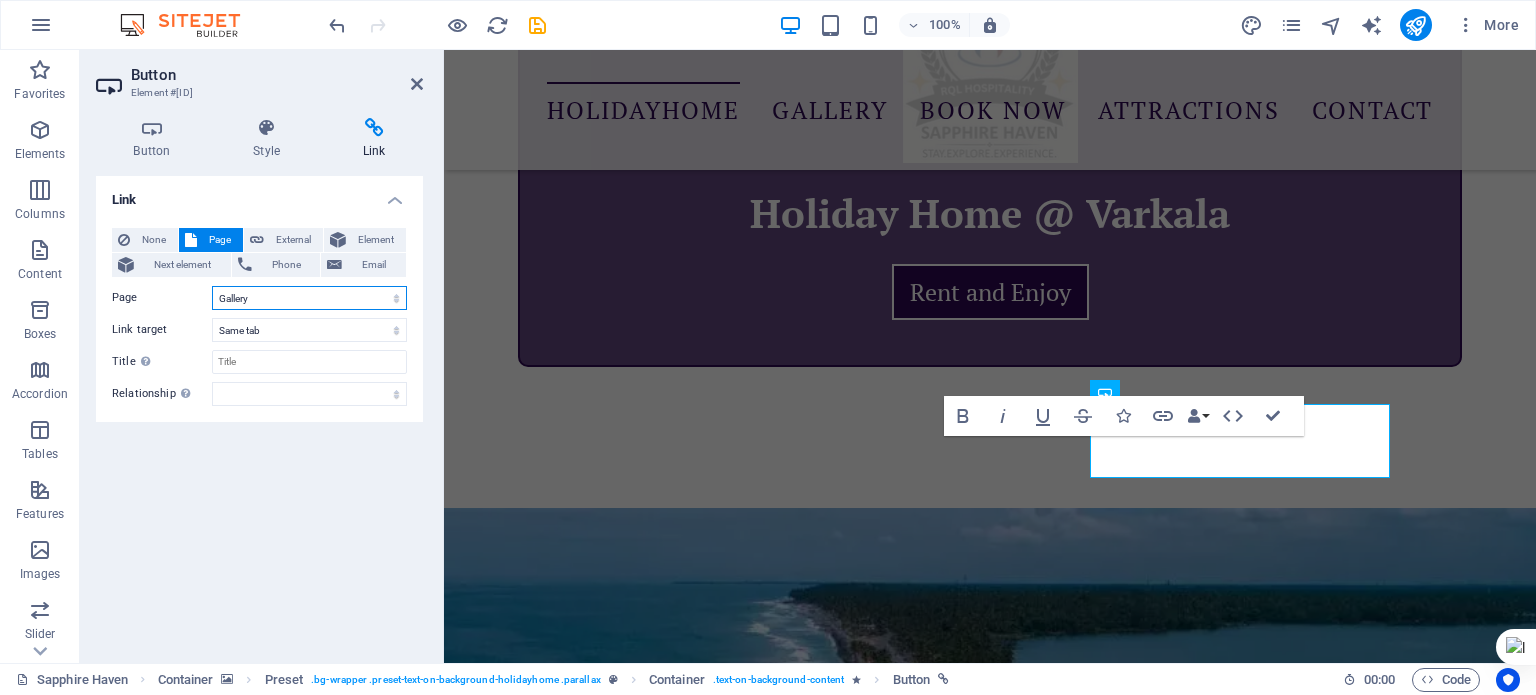click on "Sapphire Haven Gallery Attractions Legal Notice Privacy New page" at bounding box center [309, 298] 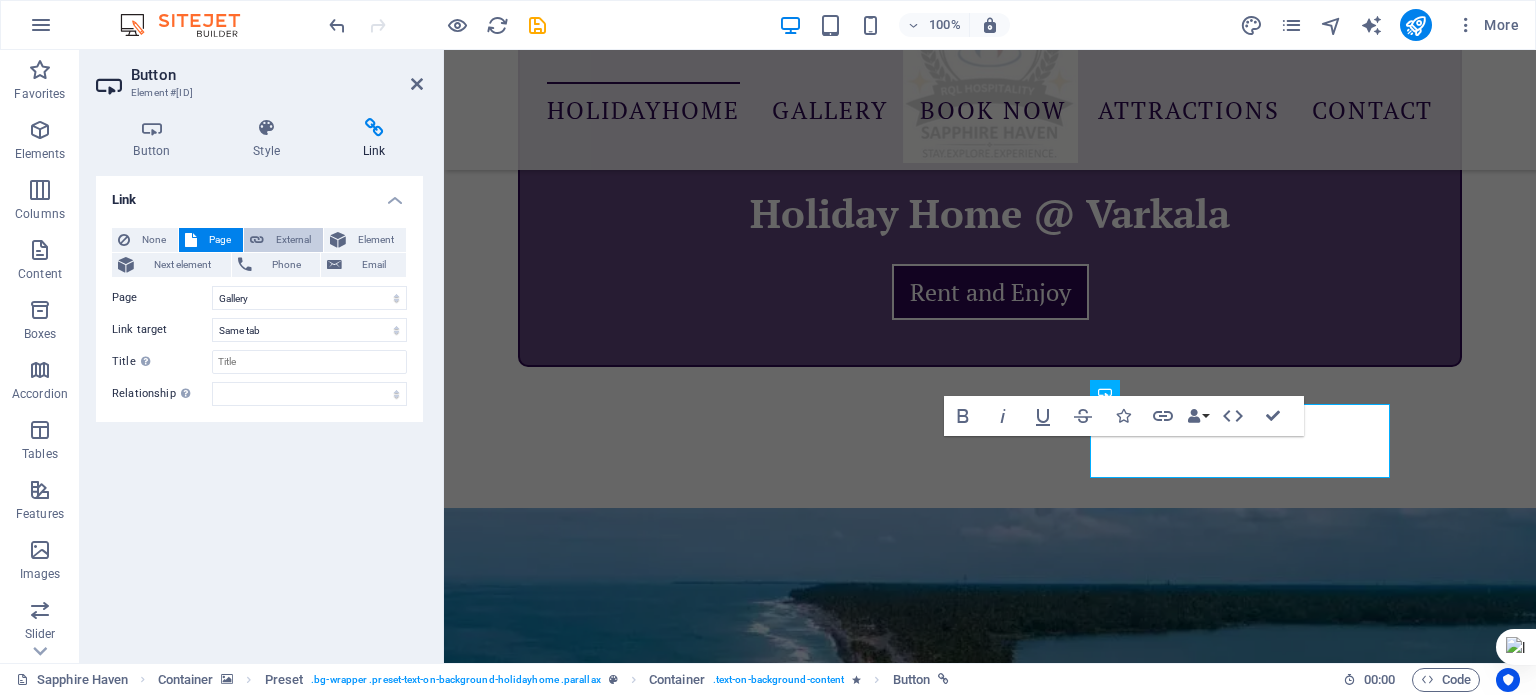click on "External" at bounding box center (293, 240) 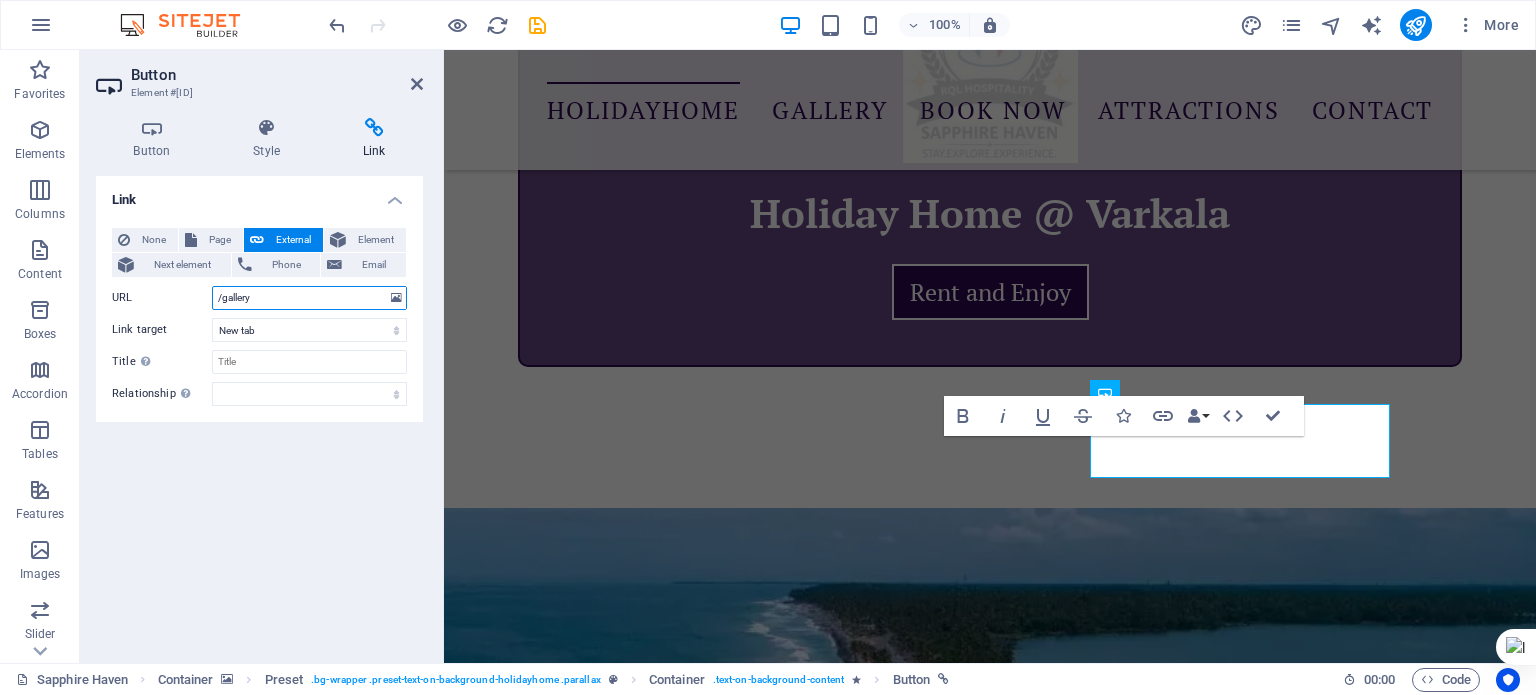 drag, startPoint x: 280, startPoint y: 290, endPoint x: 118, endPoint y: 295, distance: 162.07715 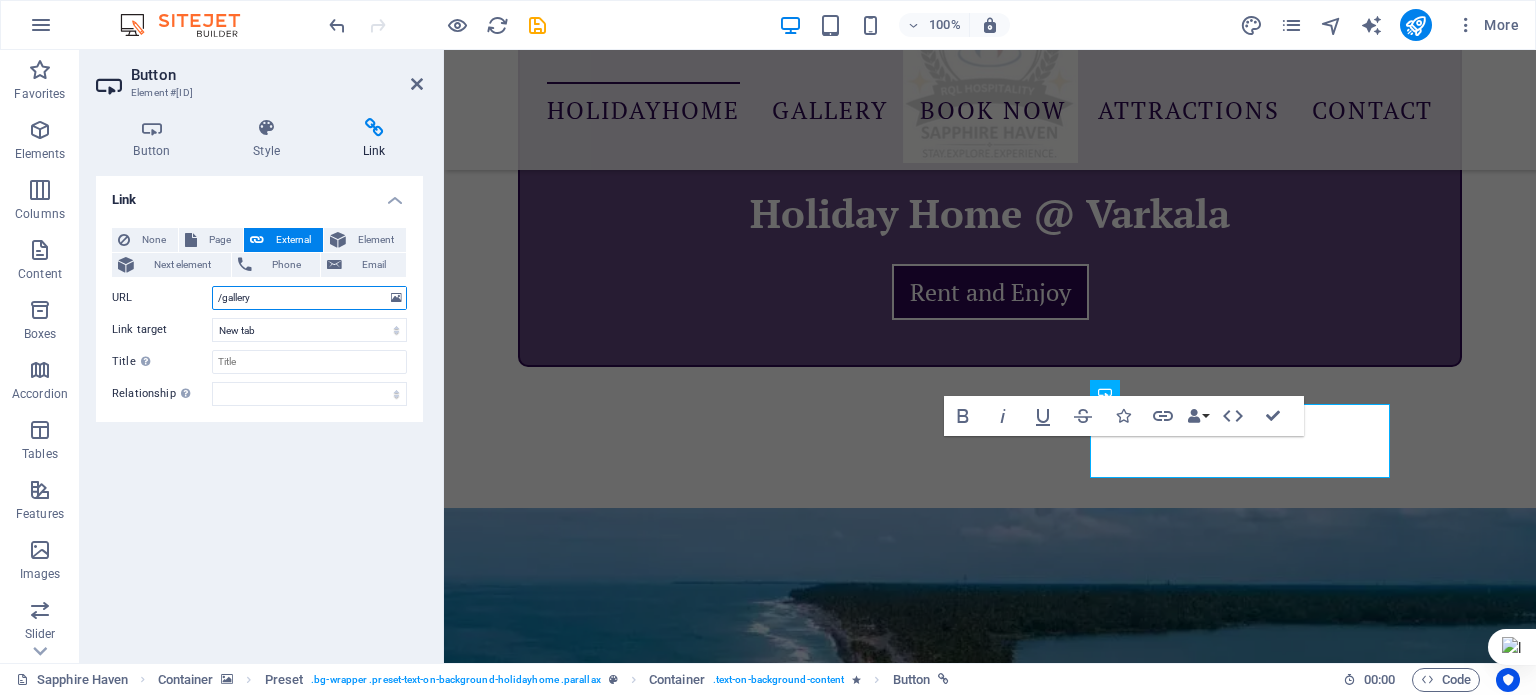 paste on "https://rqlhospitality.com/en/gallery/" 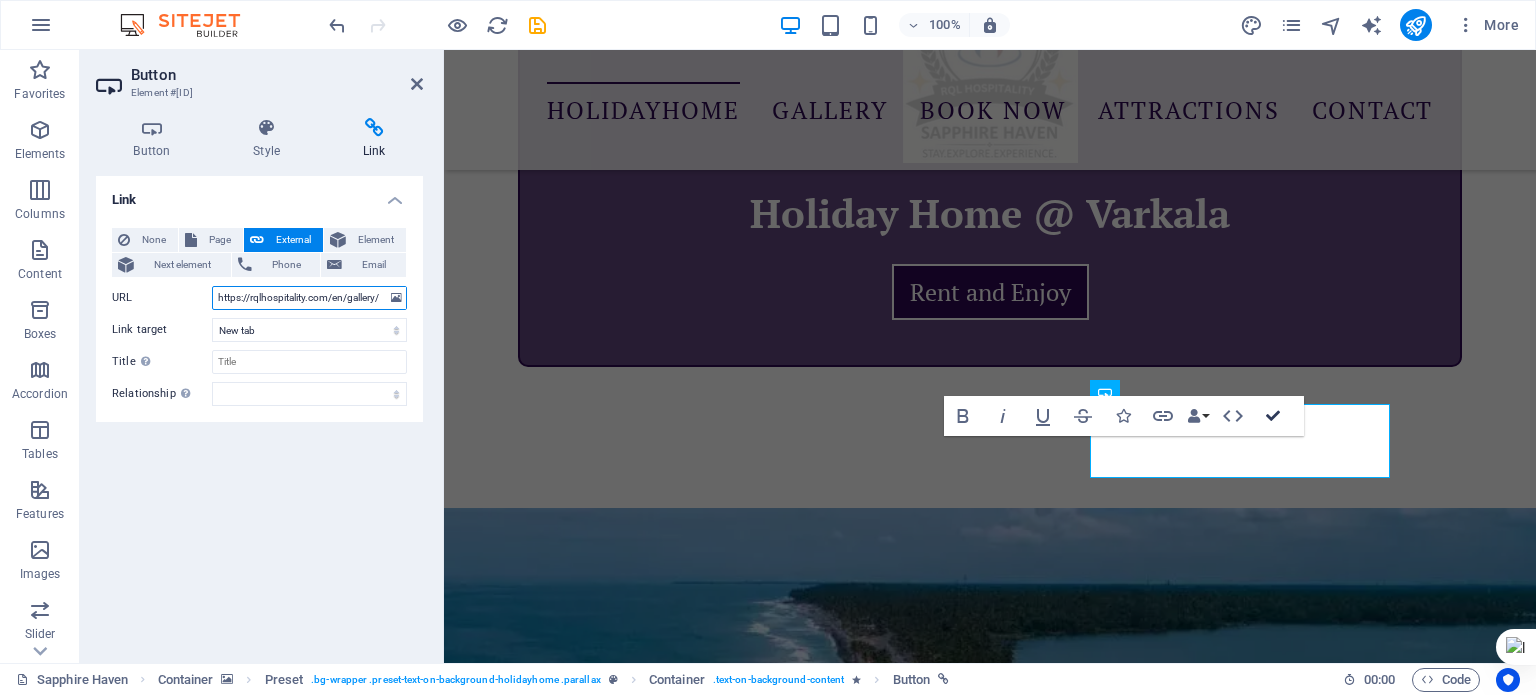 type on "https://rqlhospitality.com/en/gallery/" 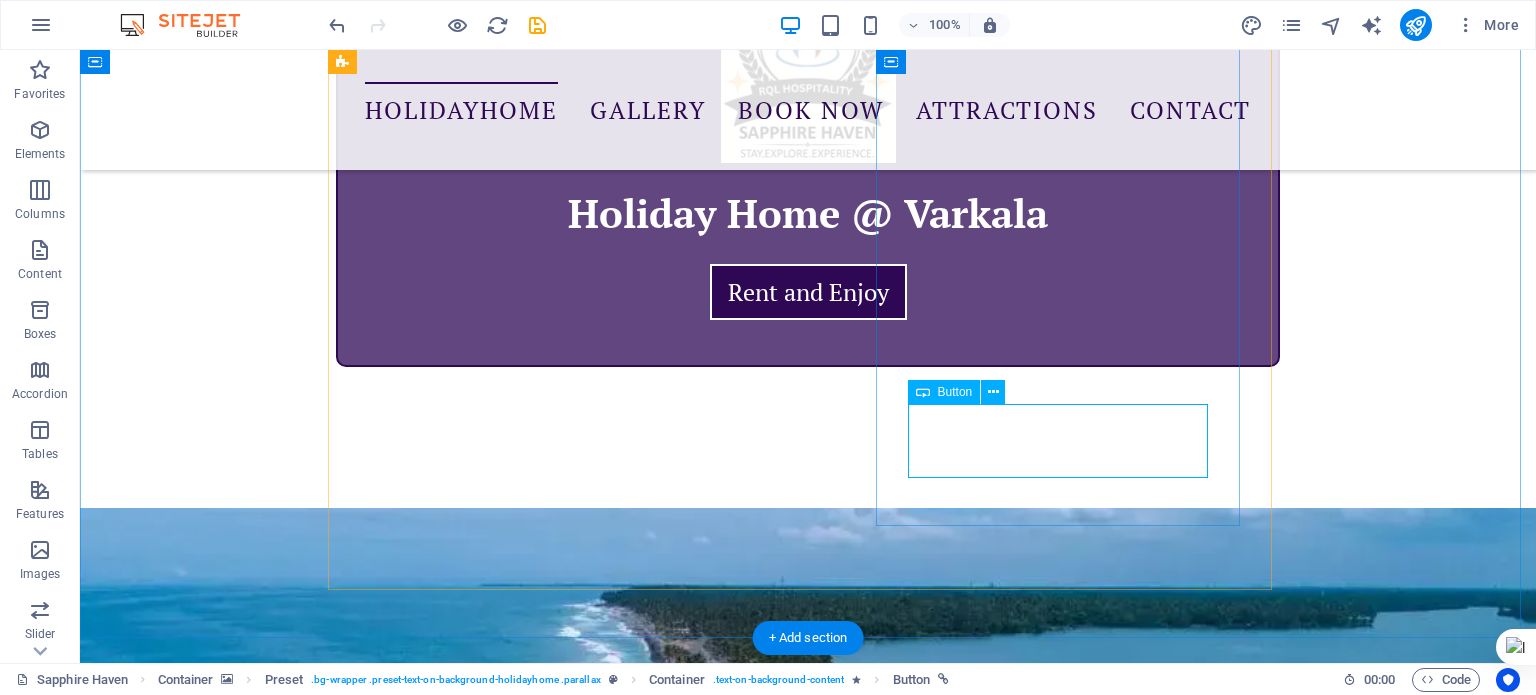 click on "Home Photos" at bounding box center (800, 1851) 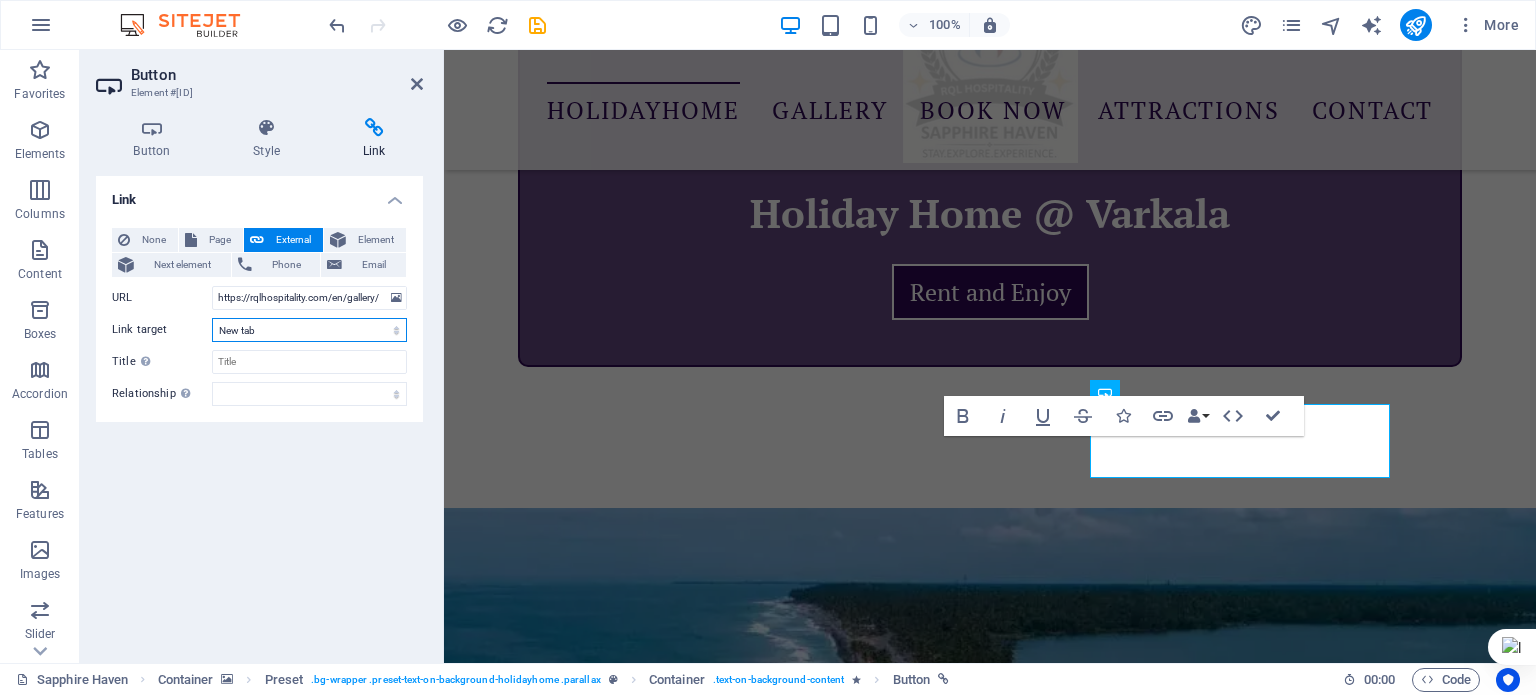 click on "New tab Same tab Overlay" at bounding box center [309, 330] 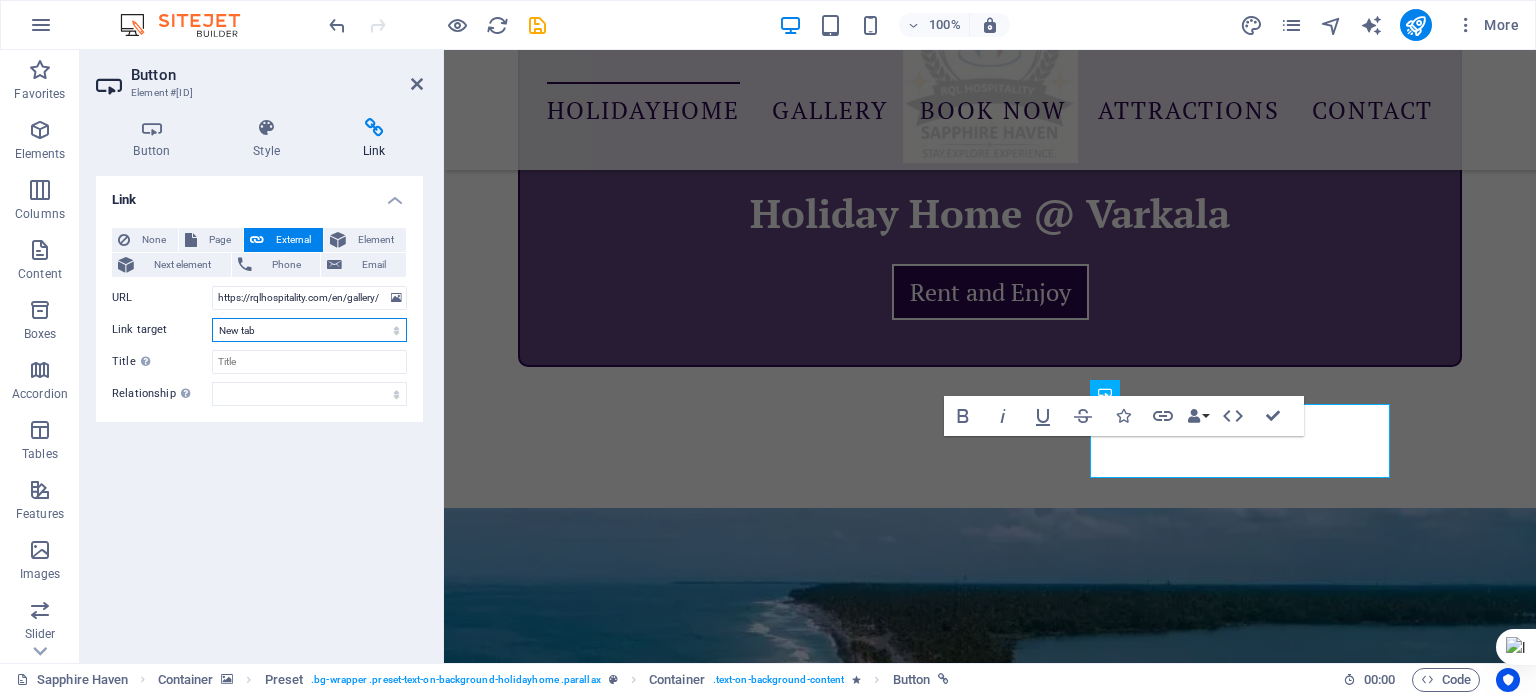 select 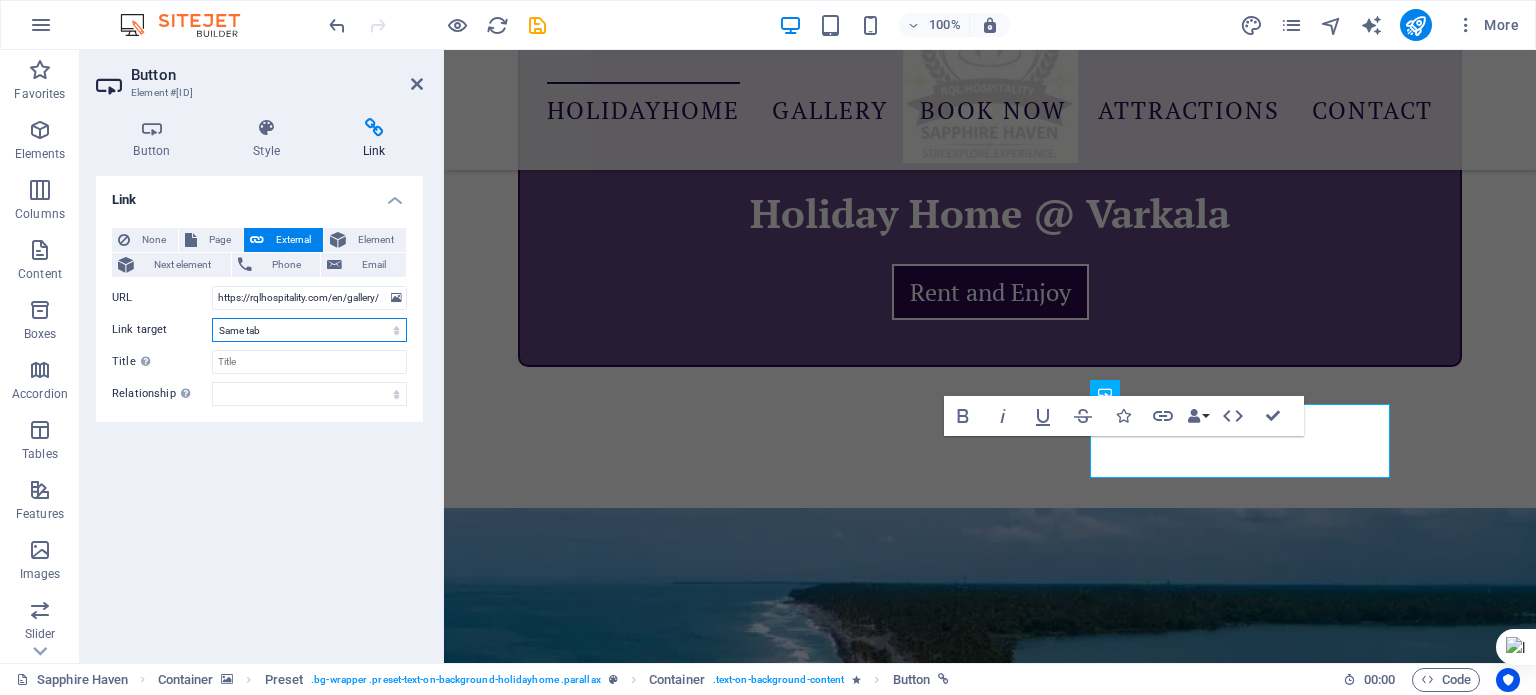 click on "New tab Same tab Overlay" at bounding box center (309, 330) 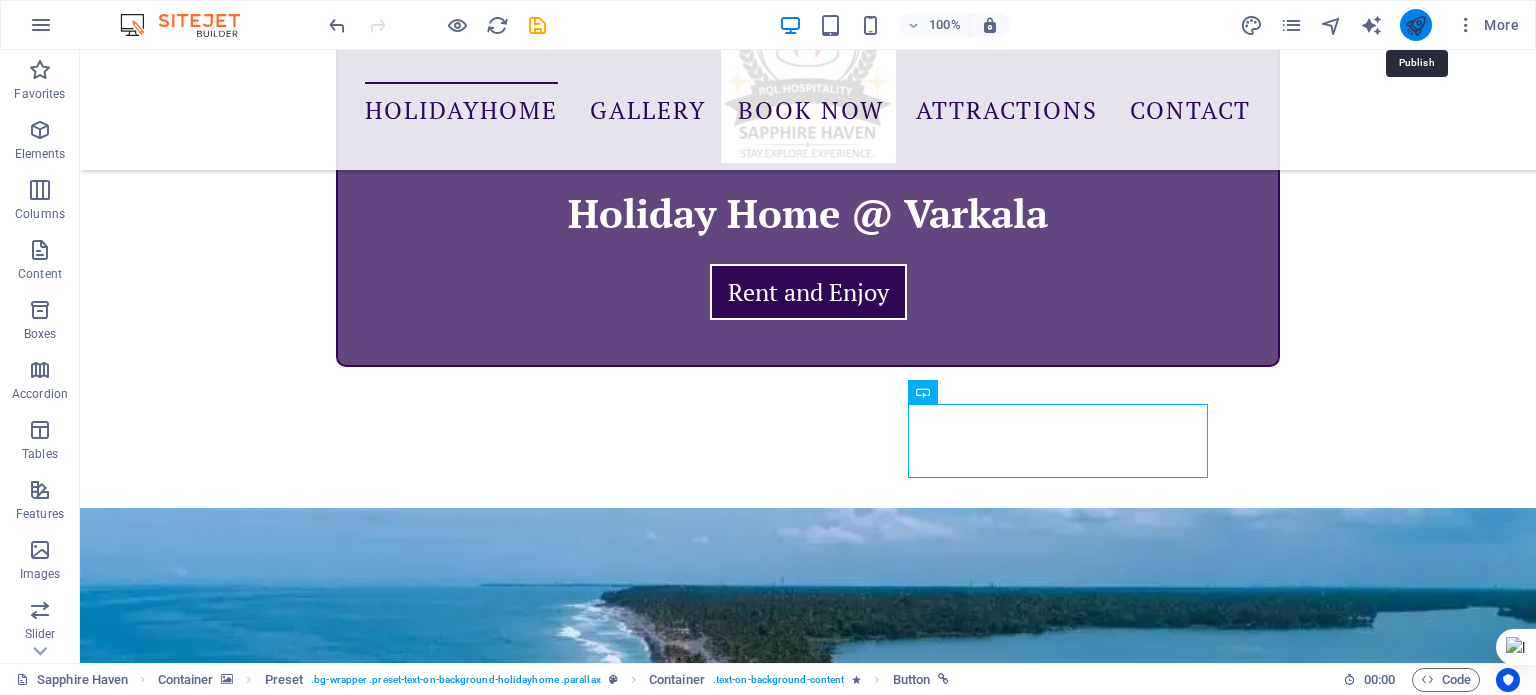 click at bounding box center (1415, 25) 